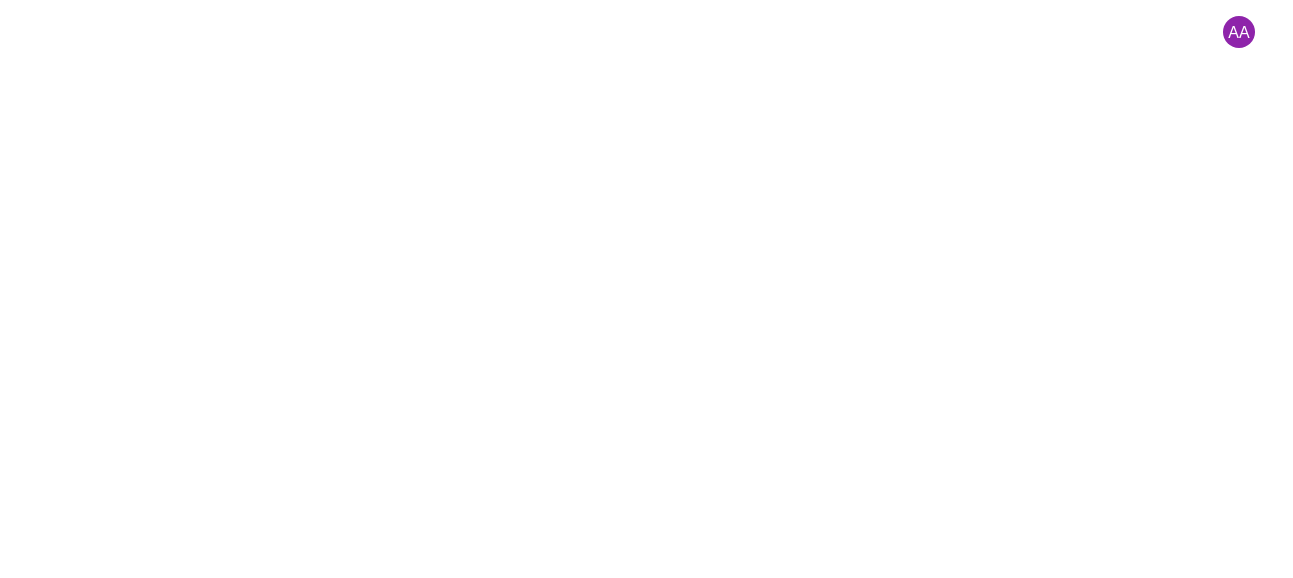 scroll, scrollTop: 0, scrollLeft: 0, axis: both 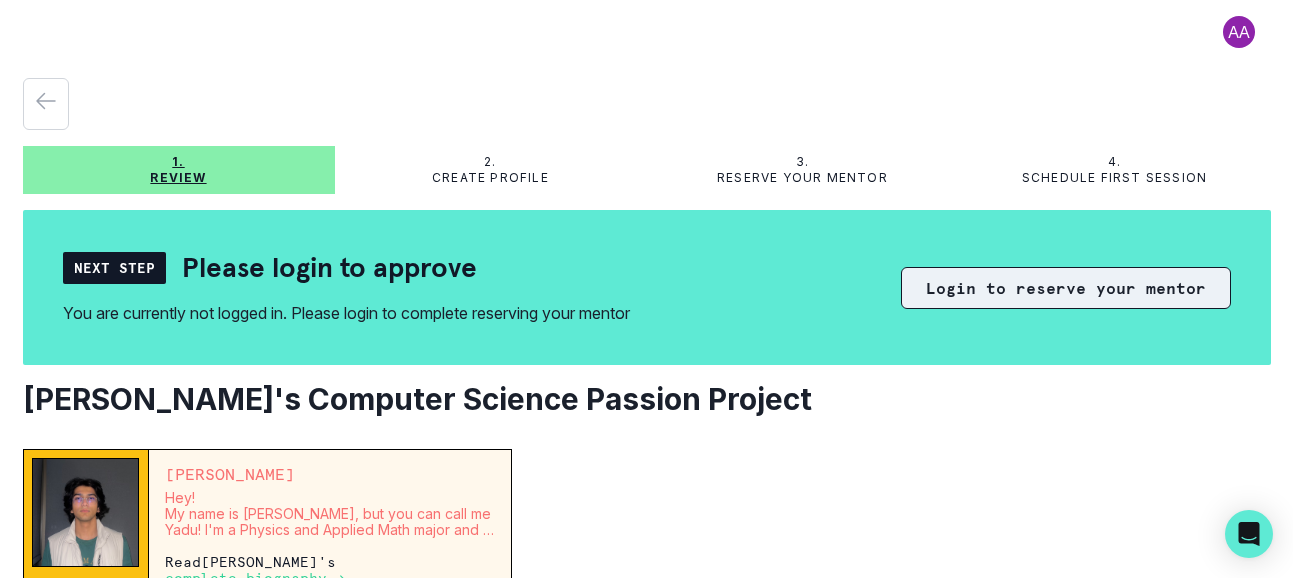 click on "Login to reserve your mentor" at bounding box center (1066, 288) 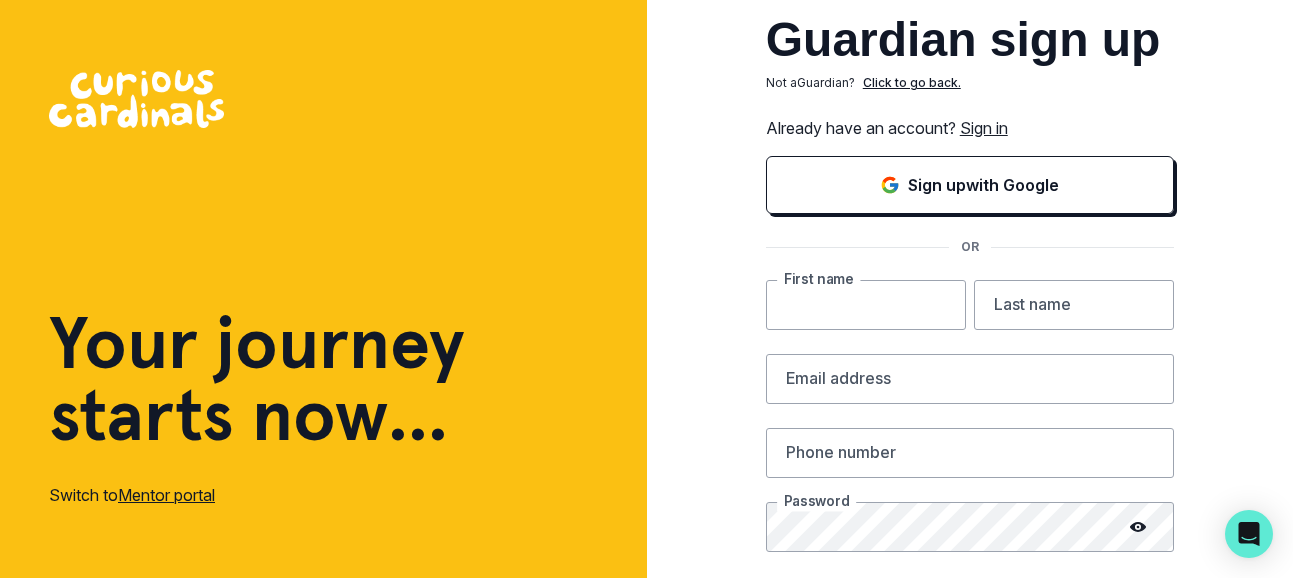 click at bounding box center [866, 305] 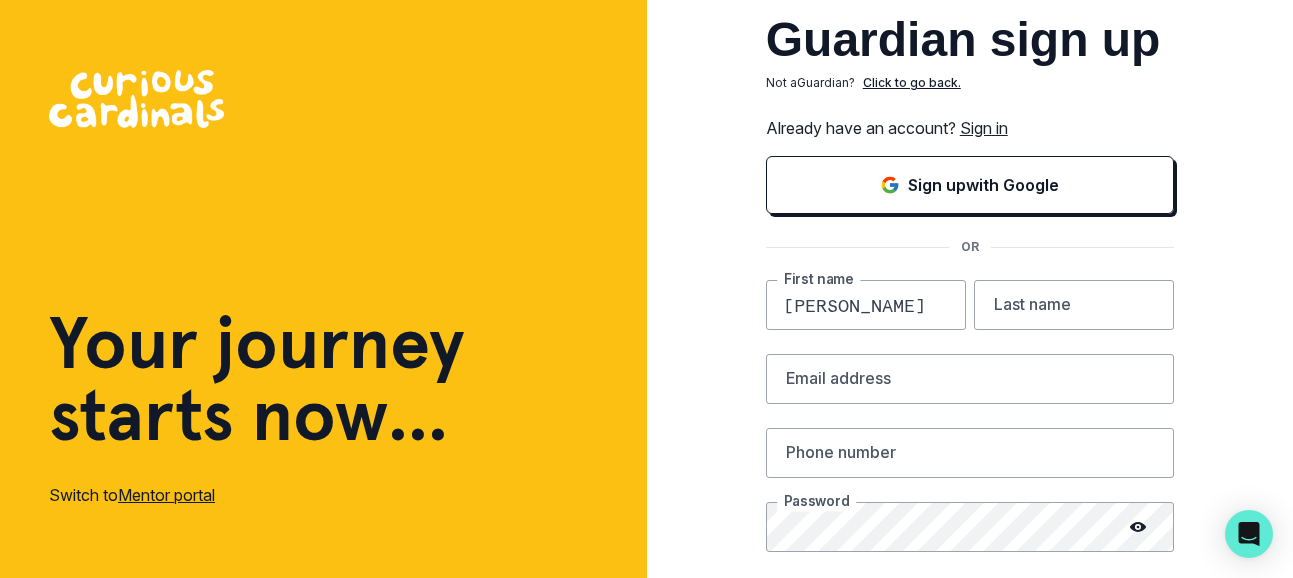 type on "[PERSON_NAME]" 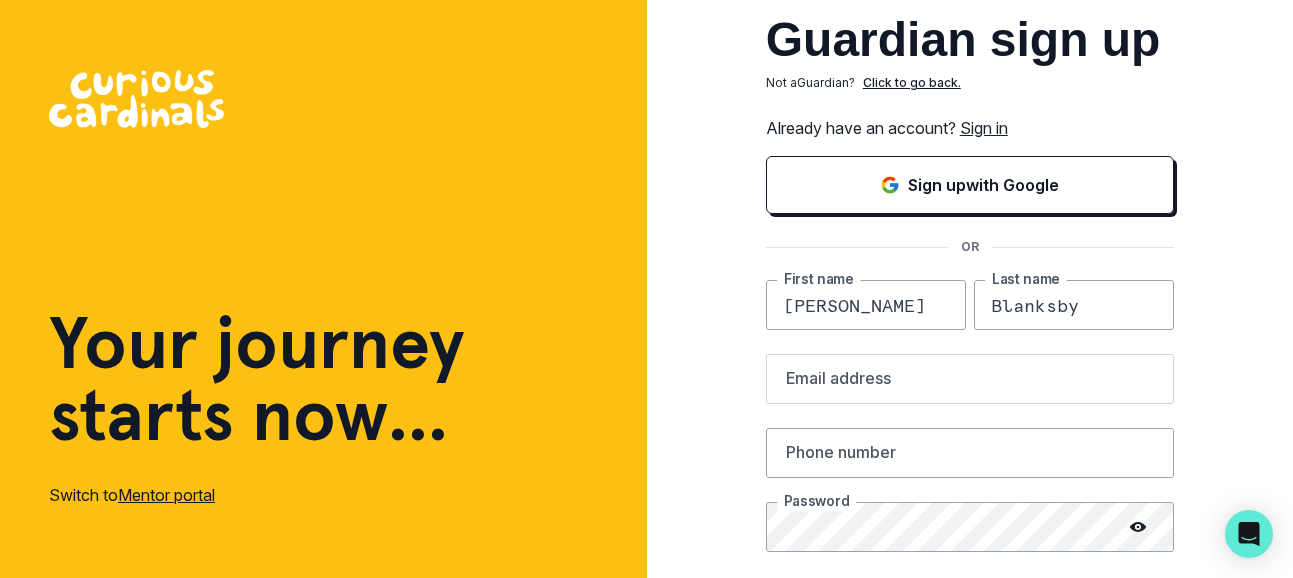 type on "Blanksby" 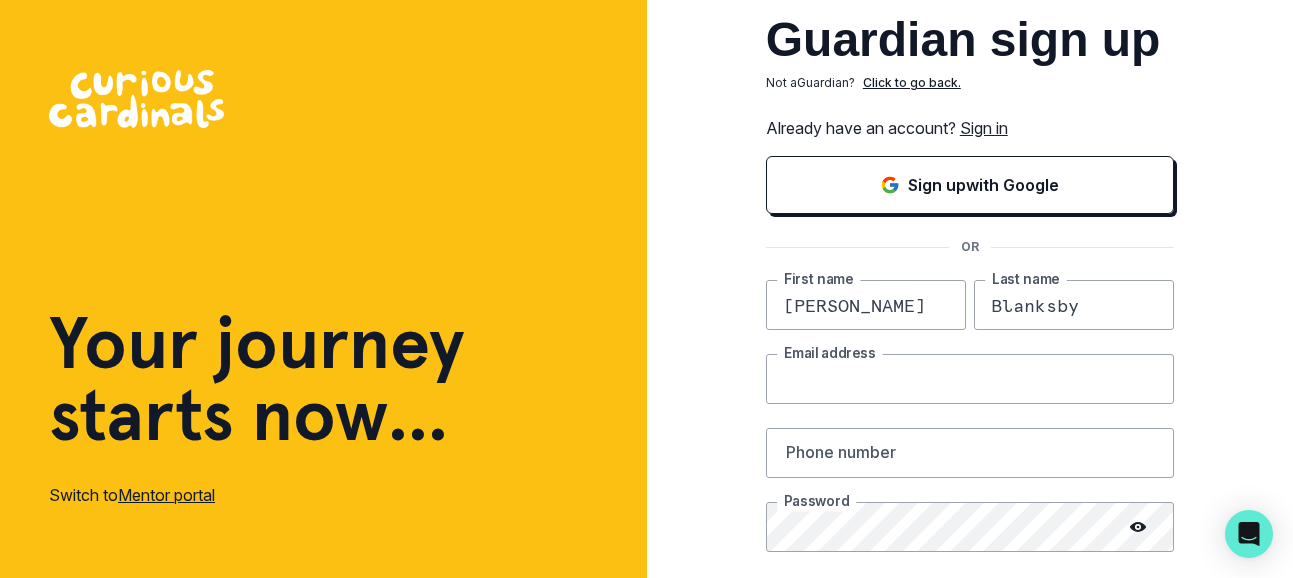 click at bounding box center [970, 379] 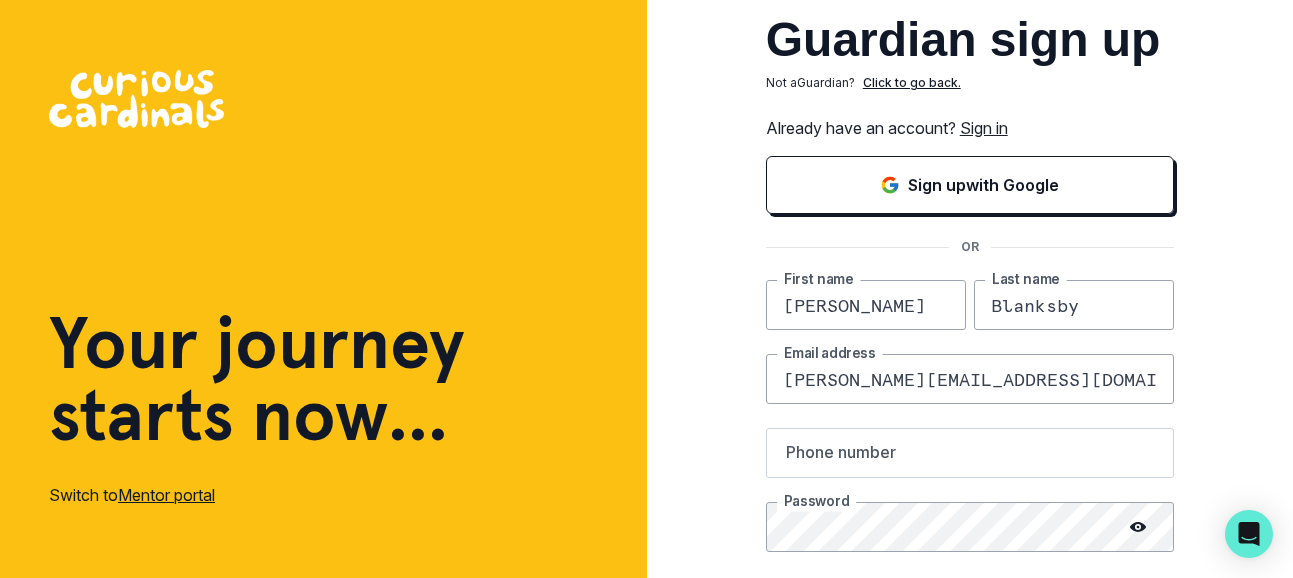 type on "[PERSON_NAME][EMAIL_ADDRESS][DOMAIN_NAME]" 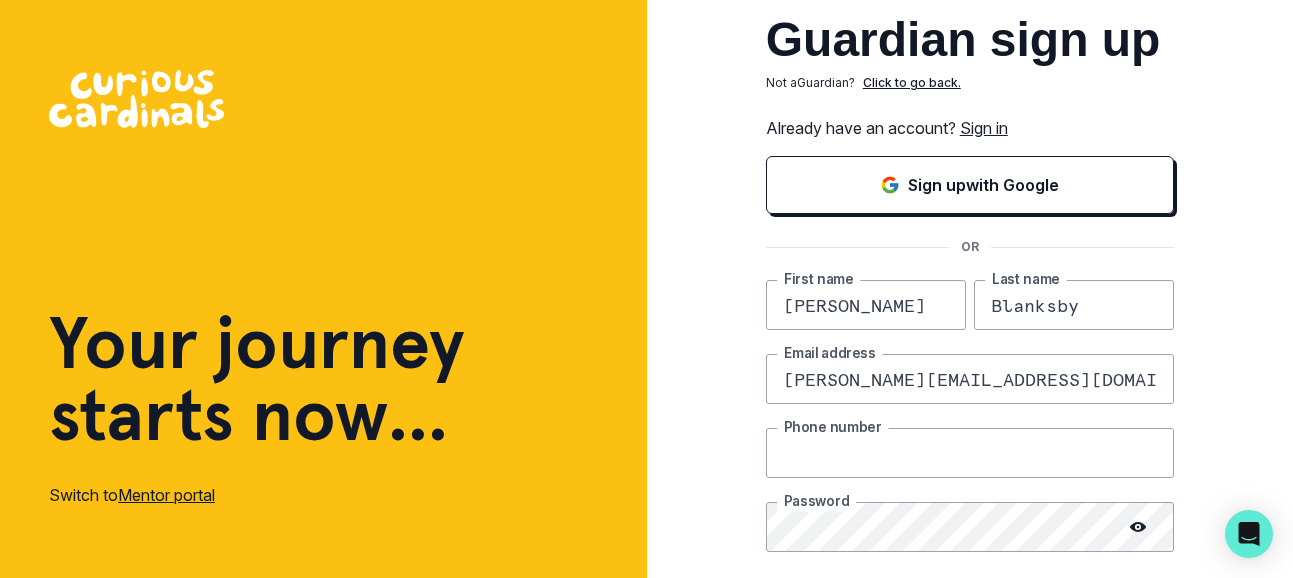 click at bounding box center (970, 453) 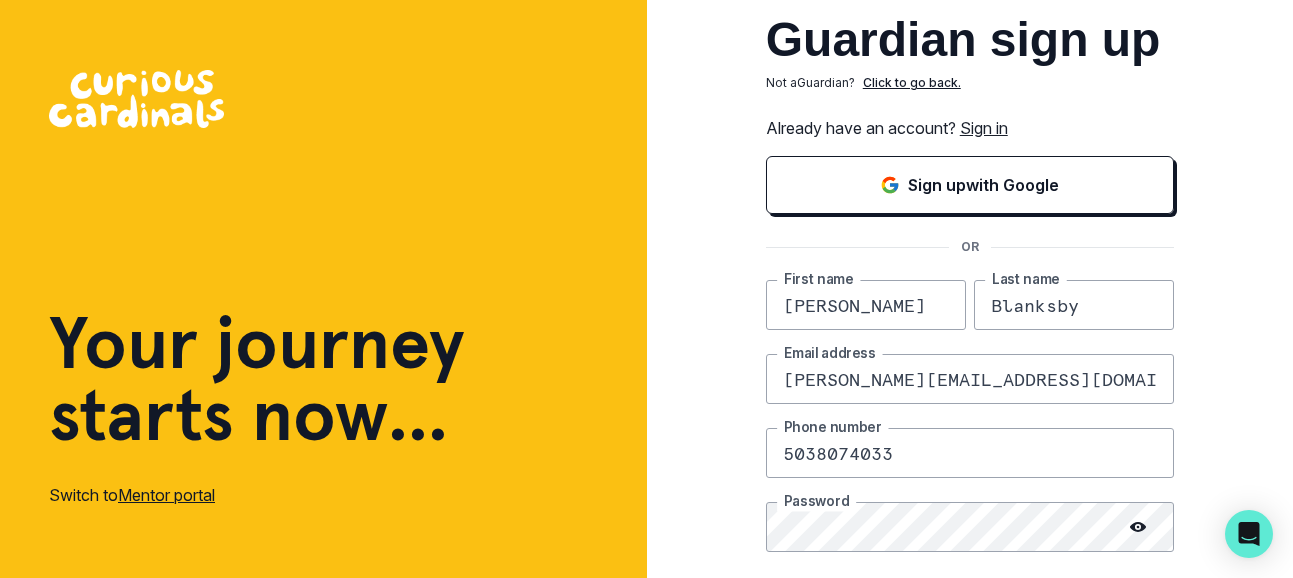 type on "5038074033" 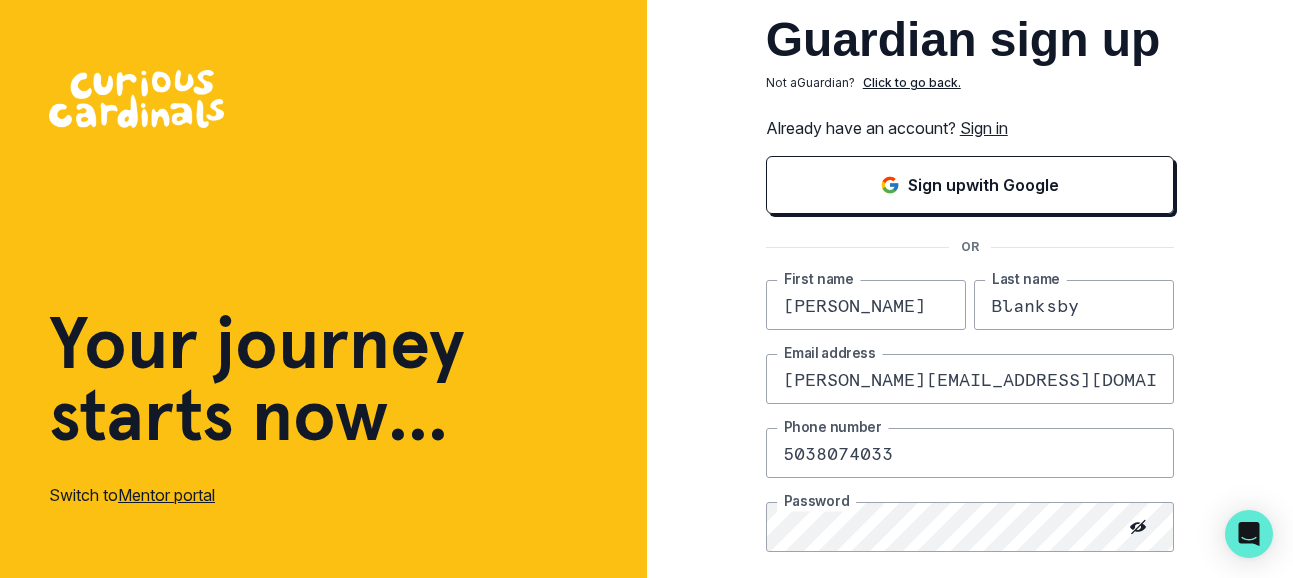 click 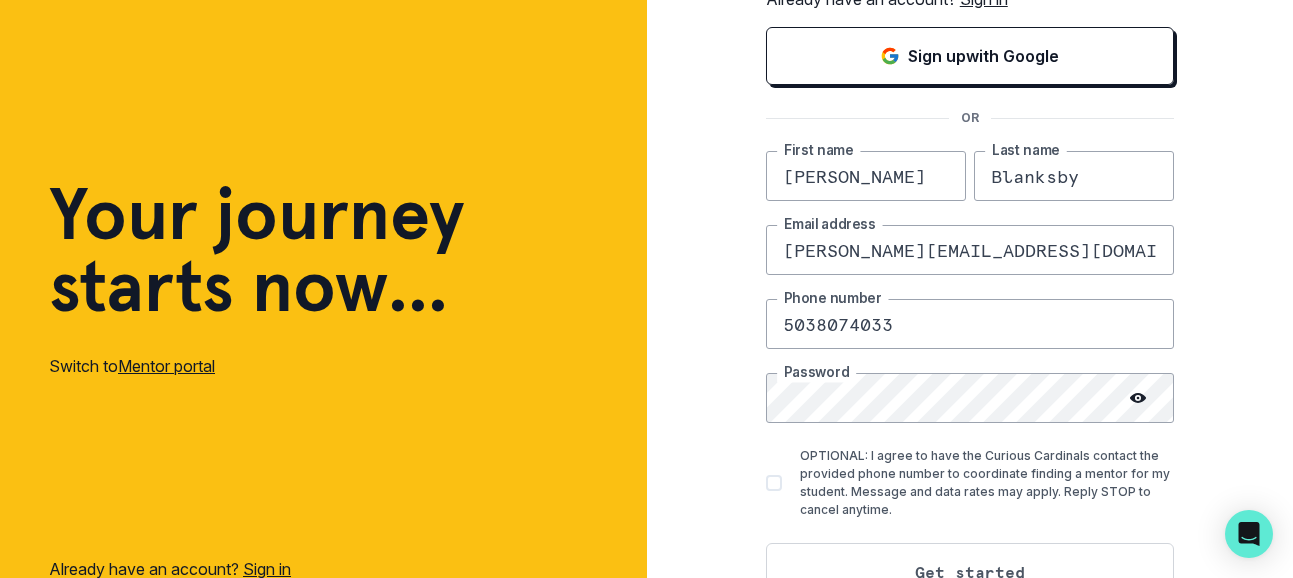 scroll, scrollTop: 163, scrollLeft: 0, axis: vertical 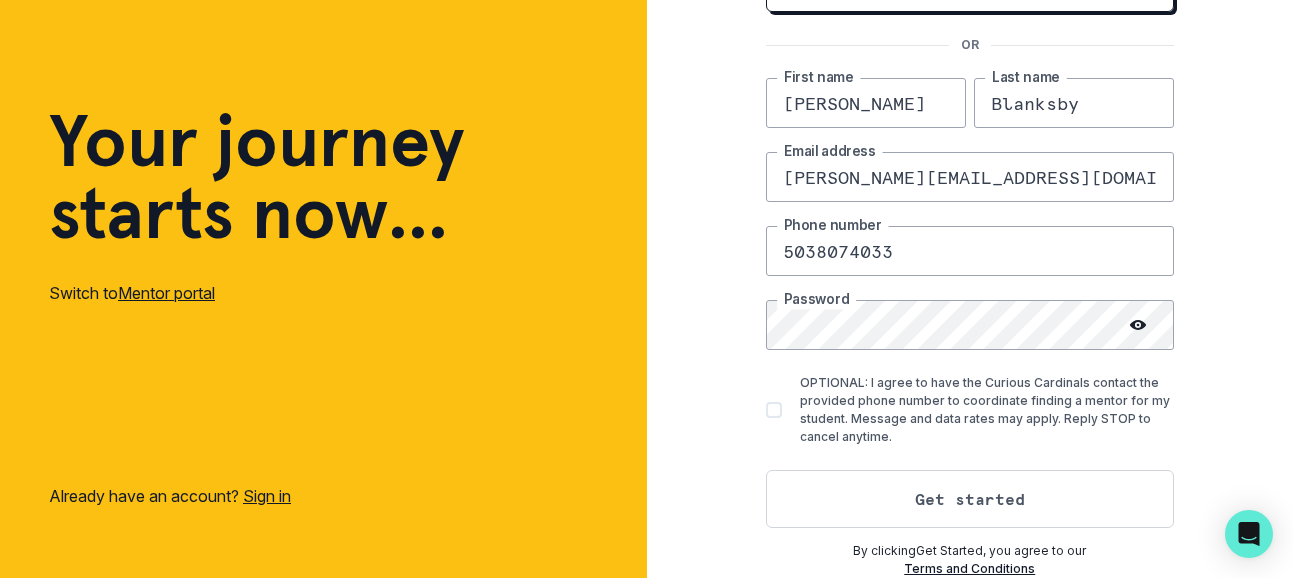 click at bounding box center (774, 410) 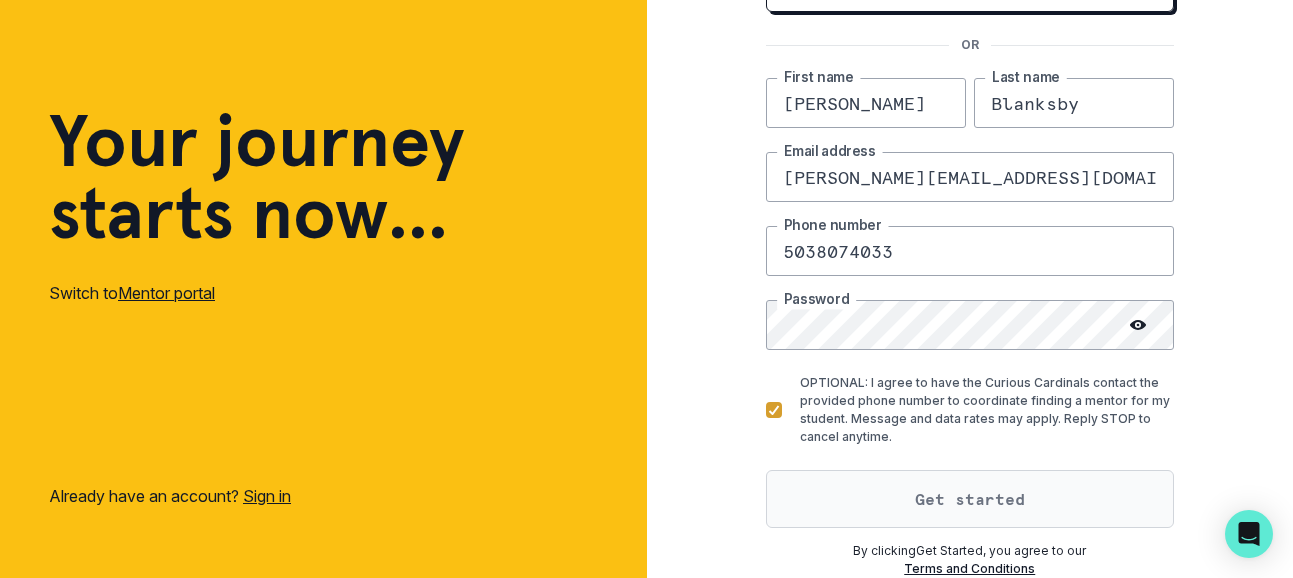 click on "Get started" at bounding box center [970, 499] 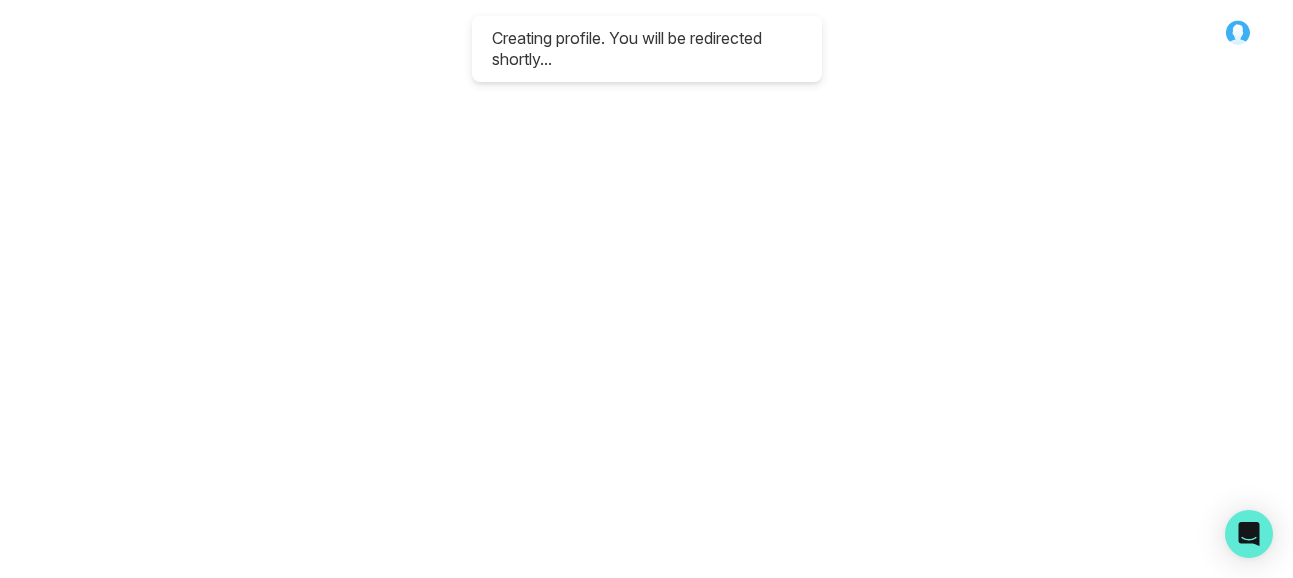 scroll, scrollTop: 0, scrollLeft: 0, axis: both 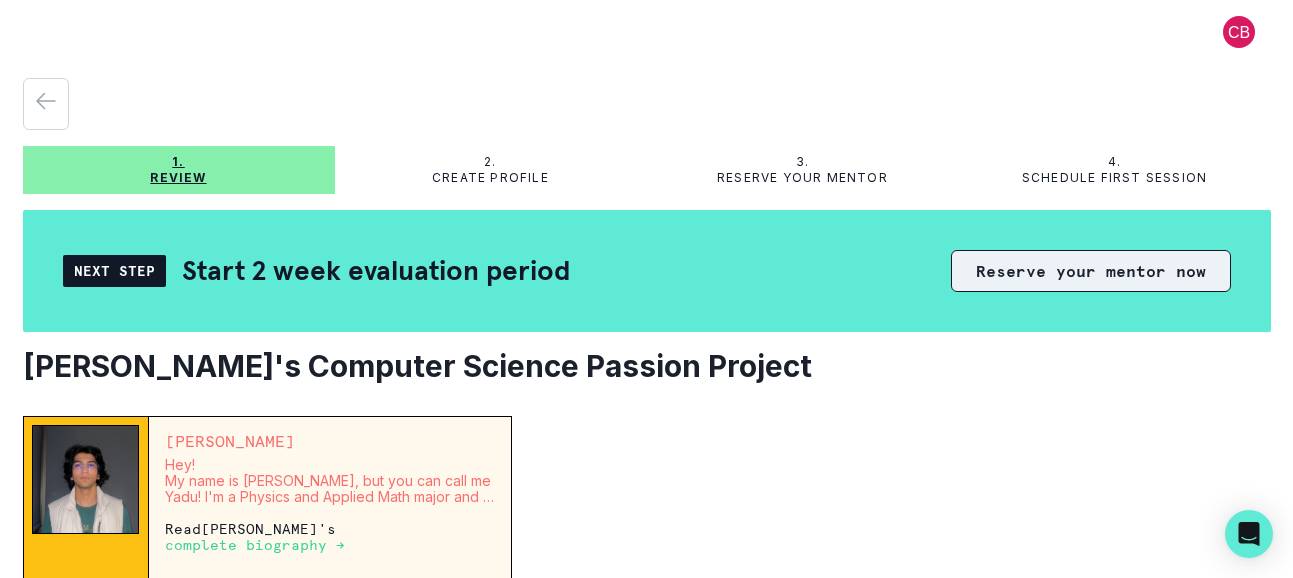 click on "Reserve your mentor now" at bounding box center [1091, 271] 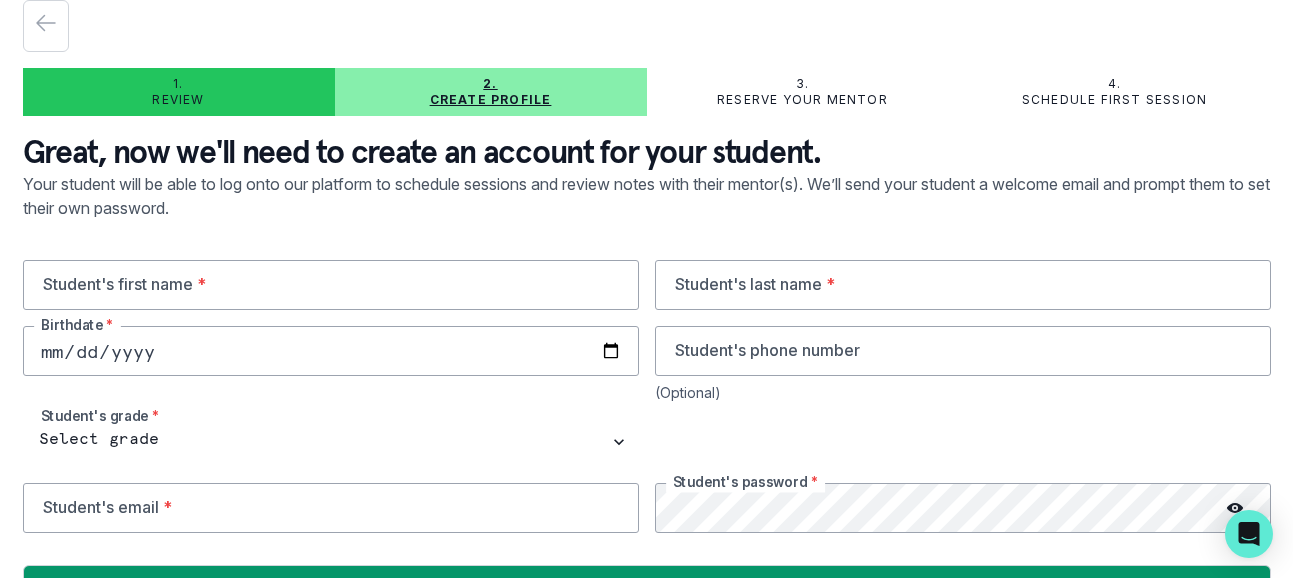 scroll, scrollTop: 103, scrollLeft: 0, axis: vertical 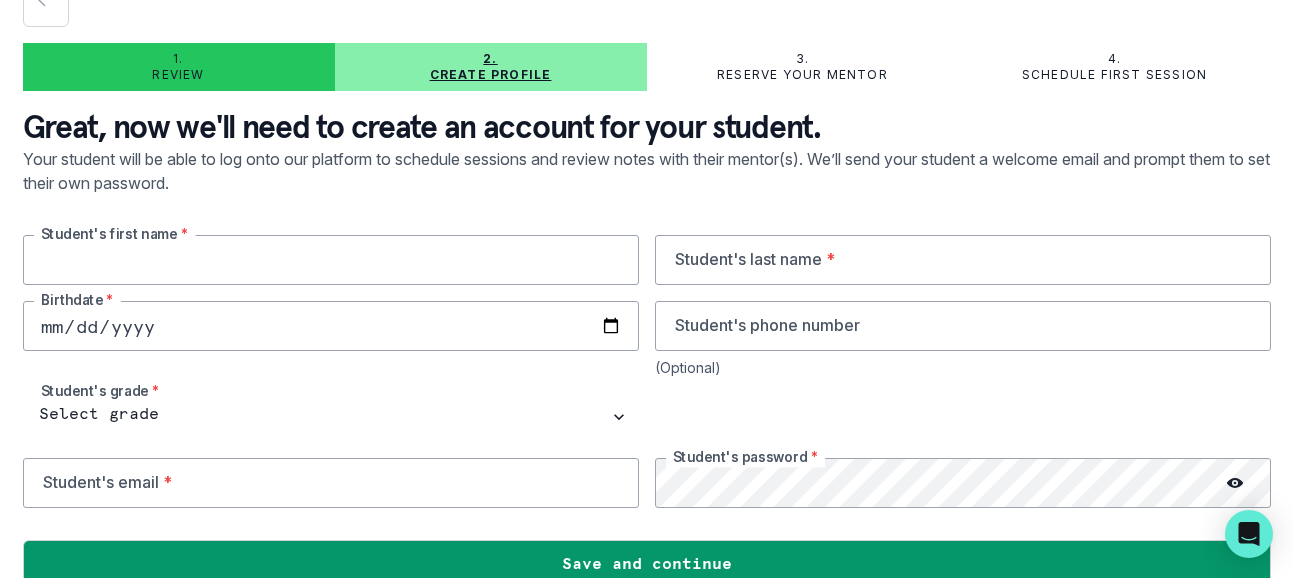 click at bounding box center [331, 260] 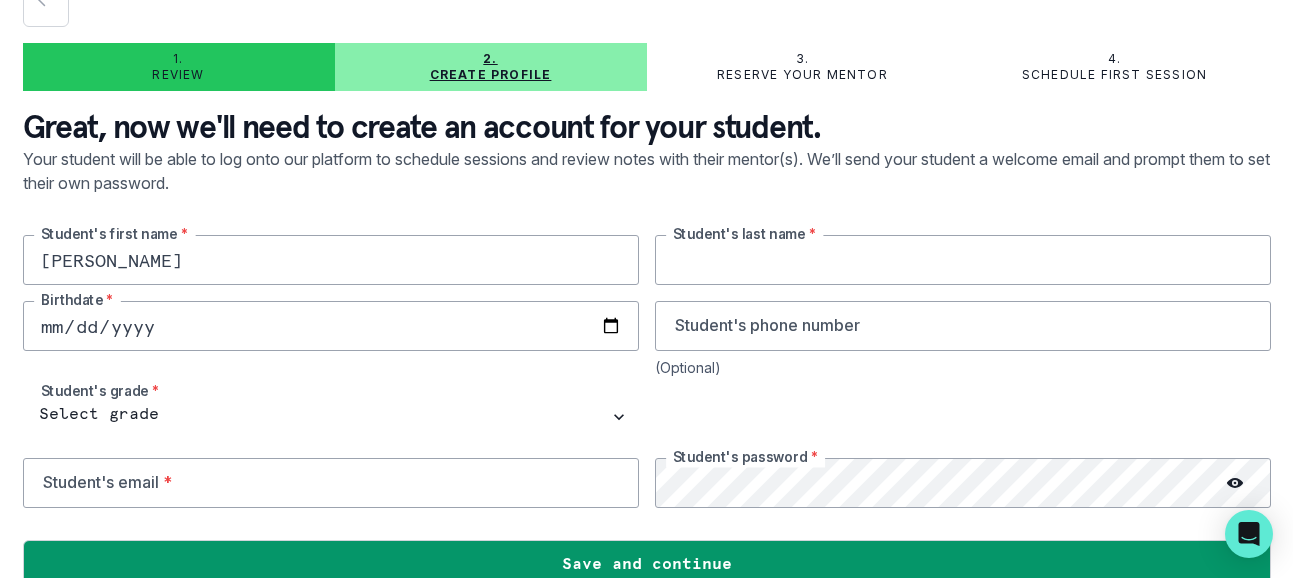 type on "Blanksby" 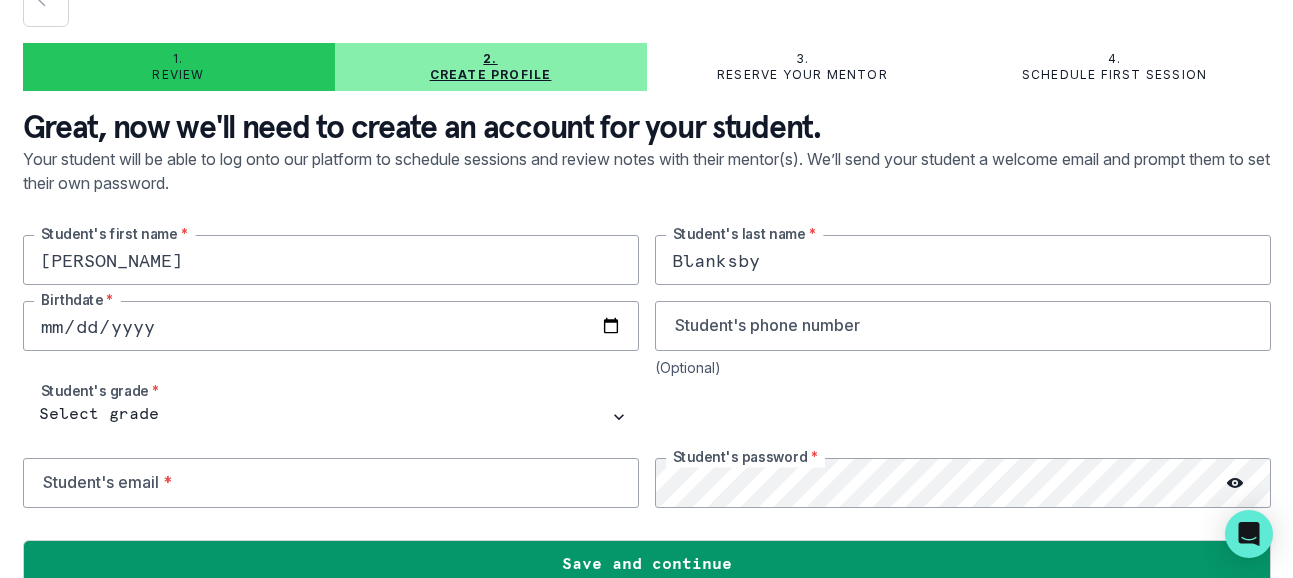 click at bounding box center (331, 326) 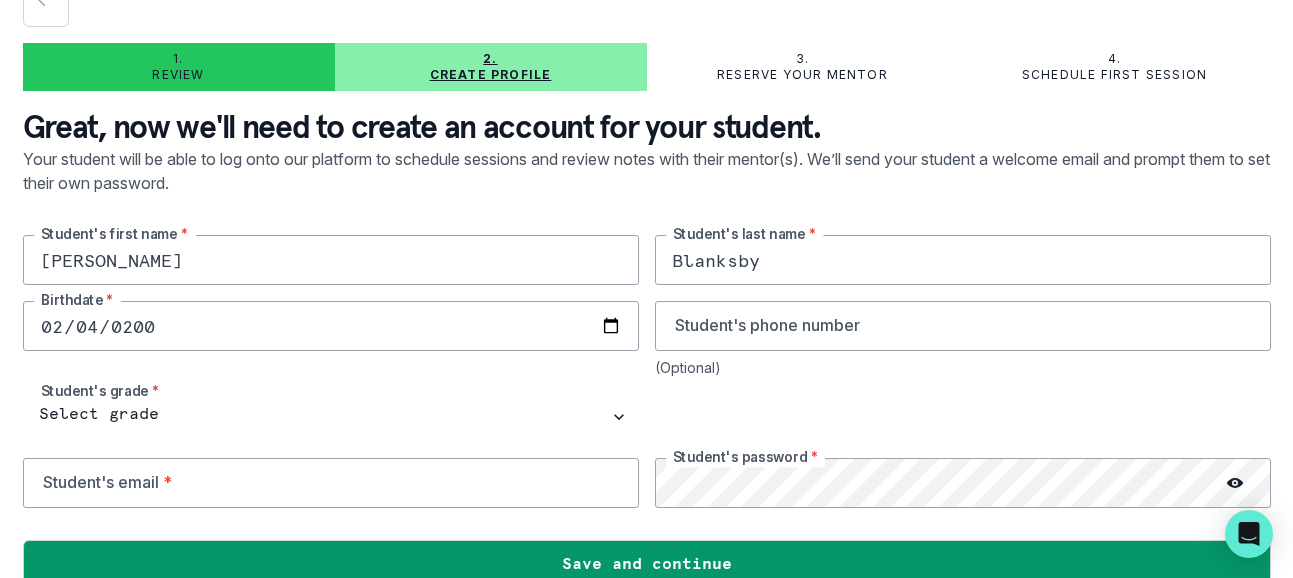 type on "[DATE]" 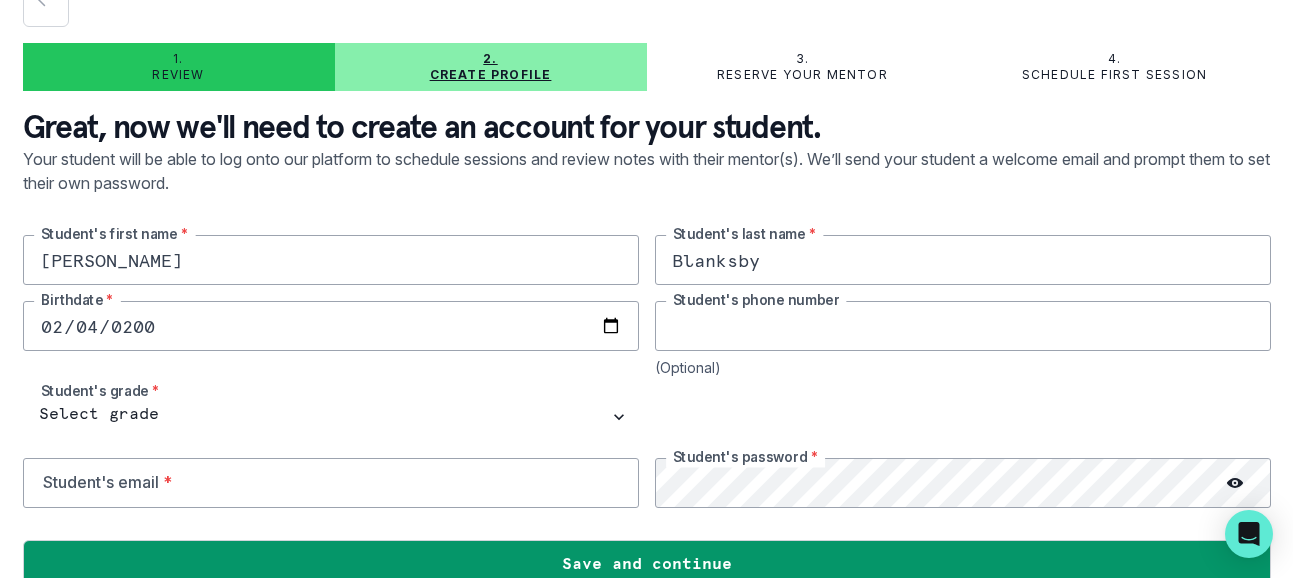 click at bounding box center [963, 326] 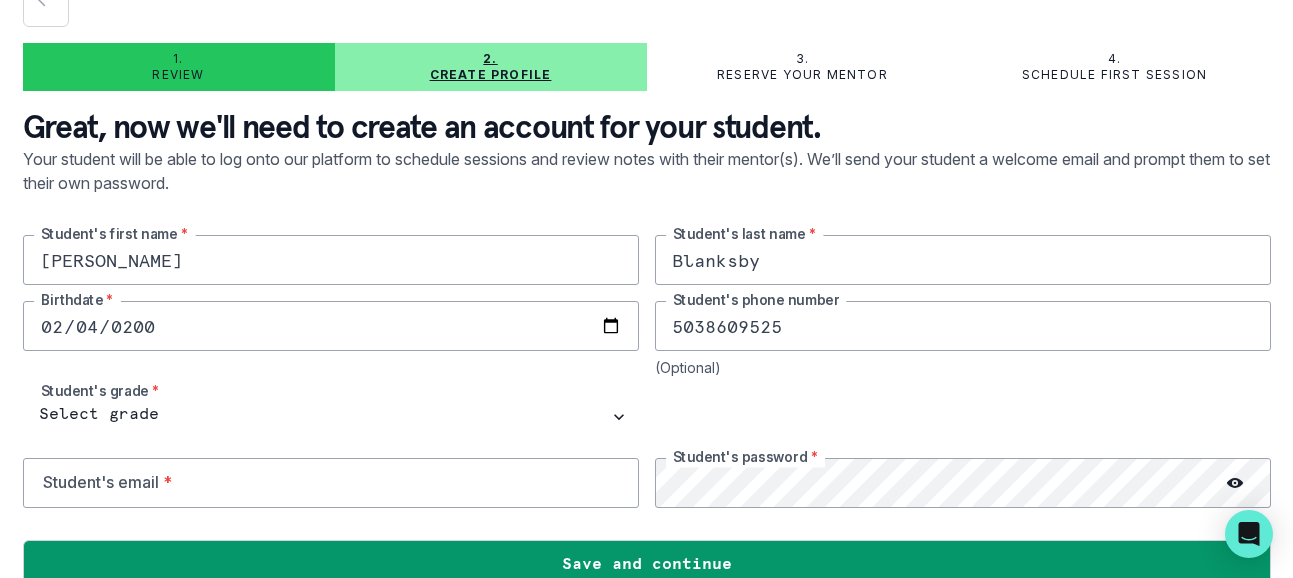 type on "5038609525" 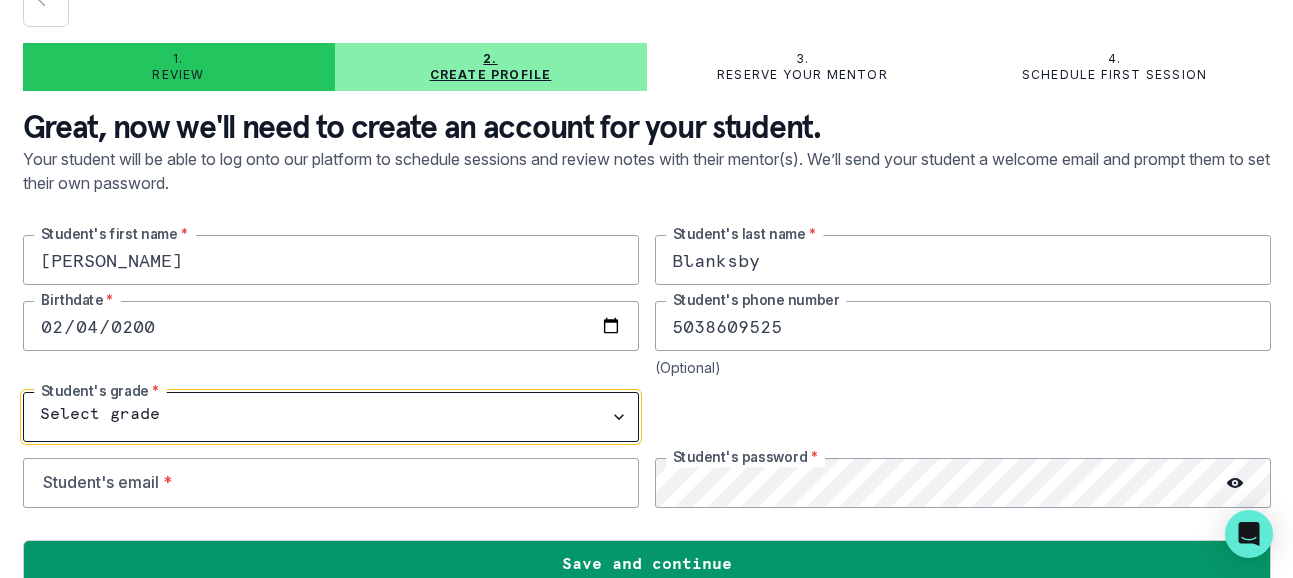click on "Select grade 1st Grade 2nd Grade 3rd Grade 4th Grade 5th Grade 6th Grade 7th Grade 8th Grade 9th Grade 10th Grade 11th Grade 12th Grade" at bounding box center (331, 417) 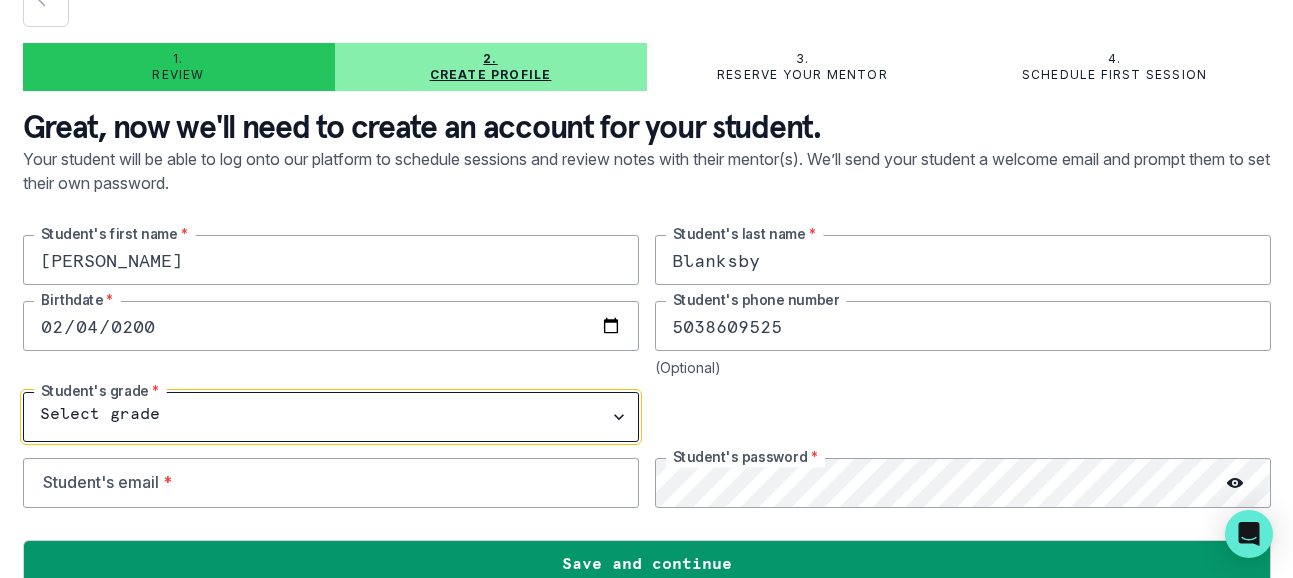 select on "11th Grade" 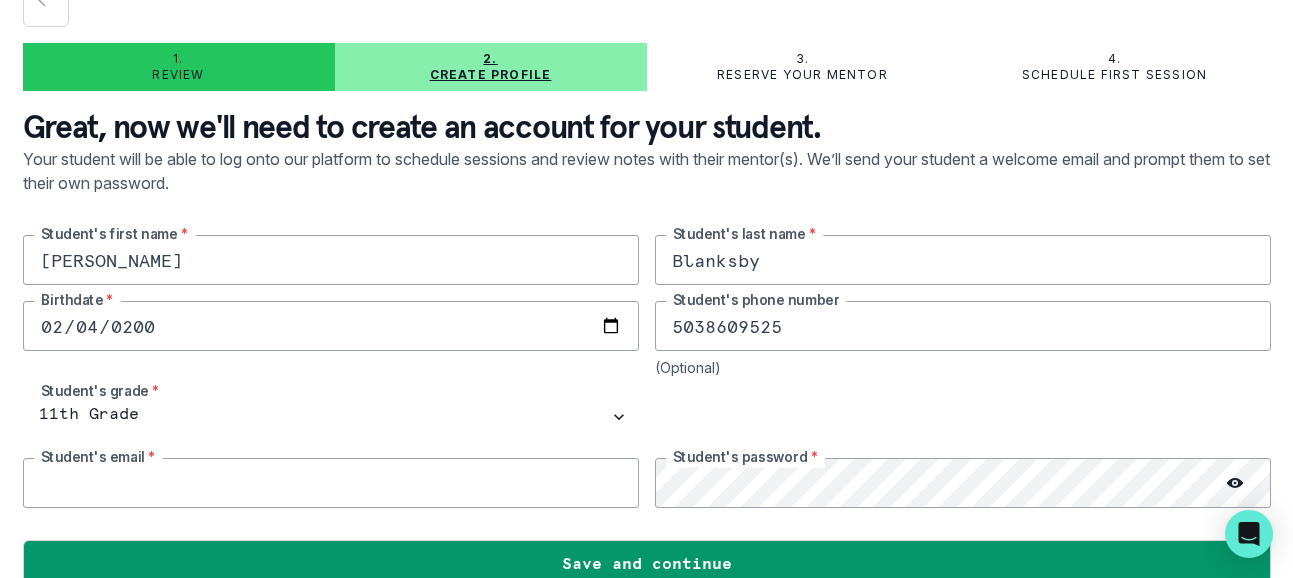 click at bounding box center (331, 483) 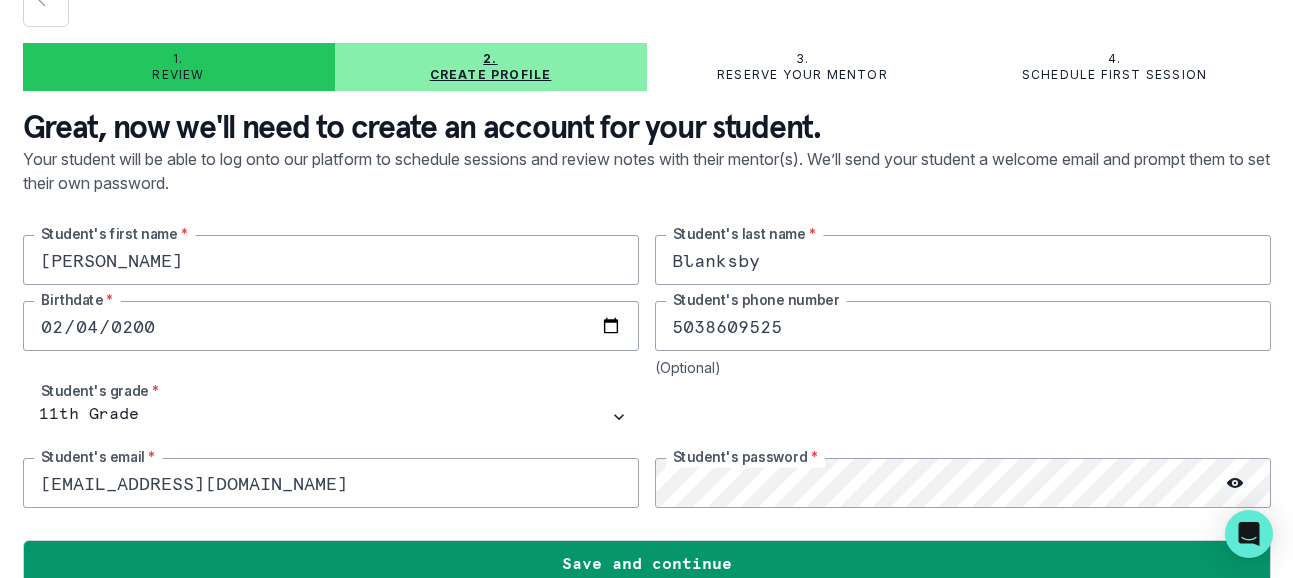 type on "[EMAIL_ADDRESS][DOMAIN_NAME]" 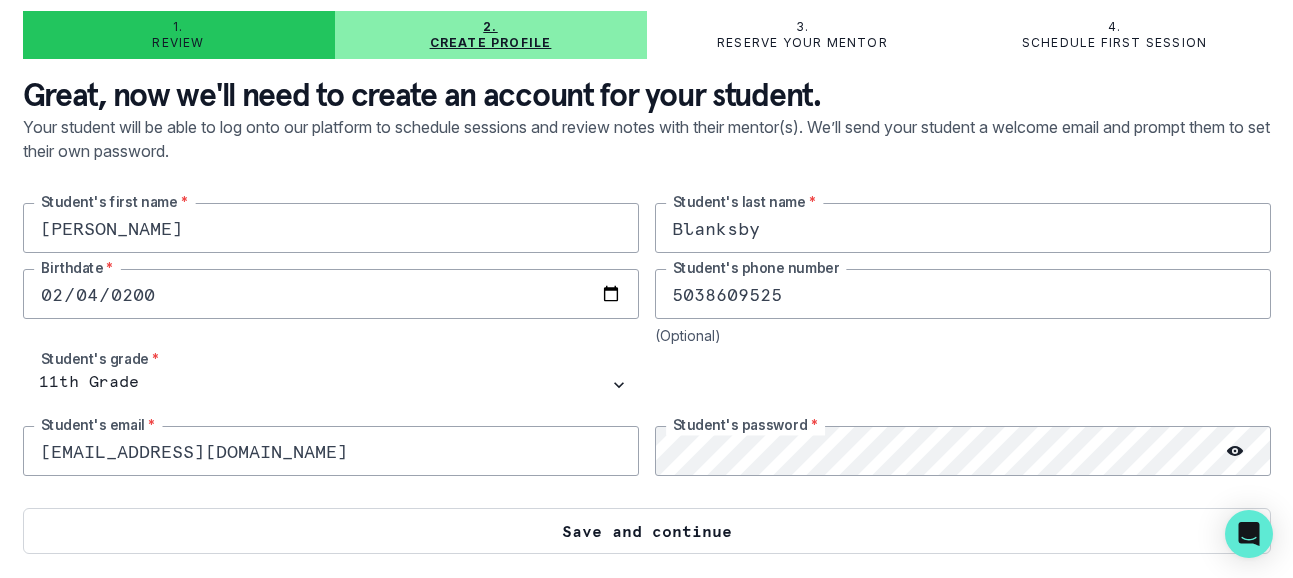 click on "Save and continue" at bounding box center [647, 531] 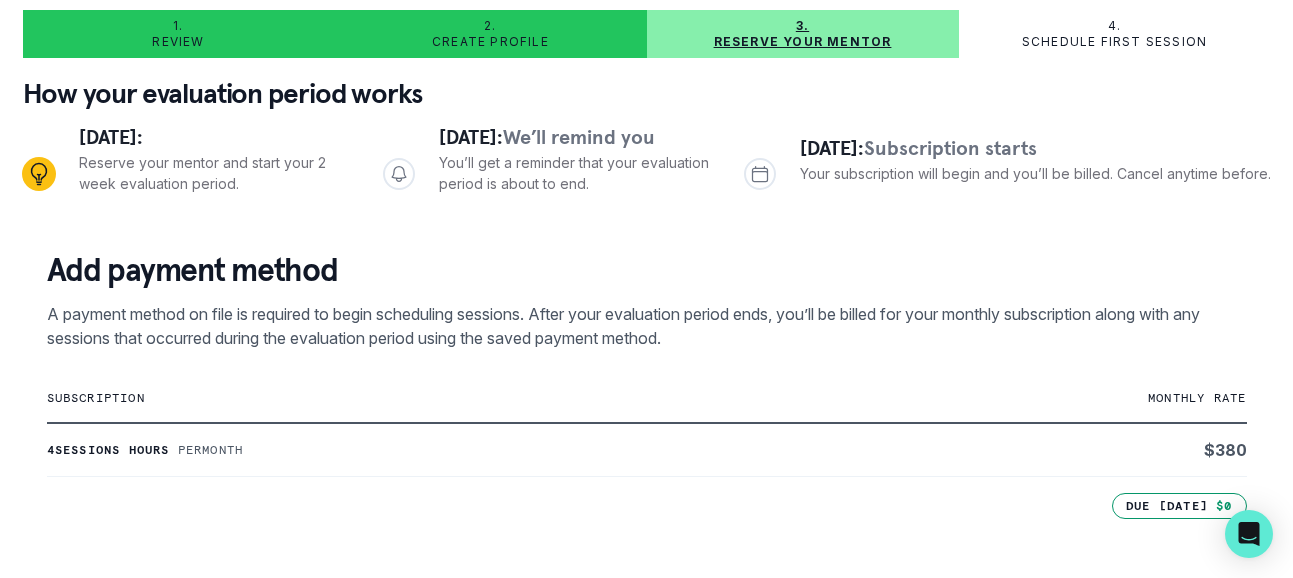 click on "subscription" at bounding box center (447, 398) 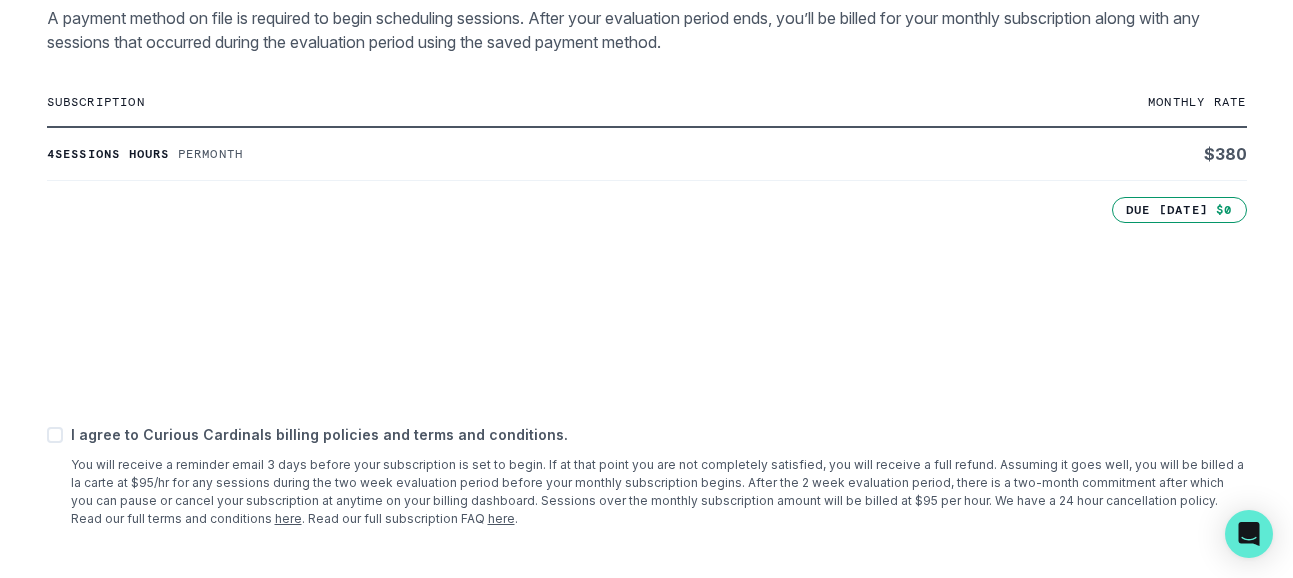 scroll, scrollTop: 449, scrollLeft: 0, axis: vertical 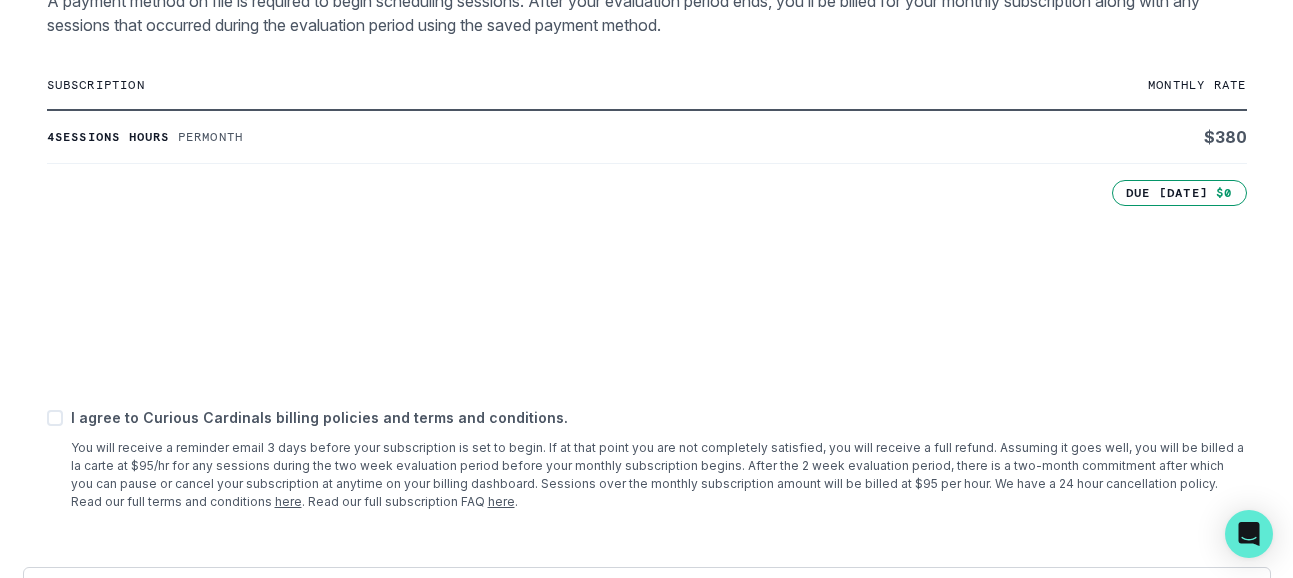 click at bounding box center [55, 418] 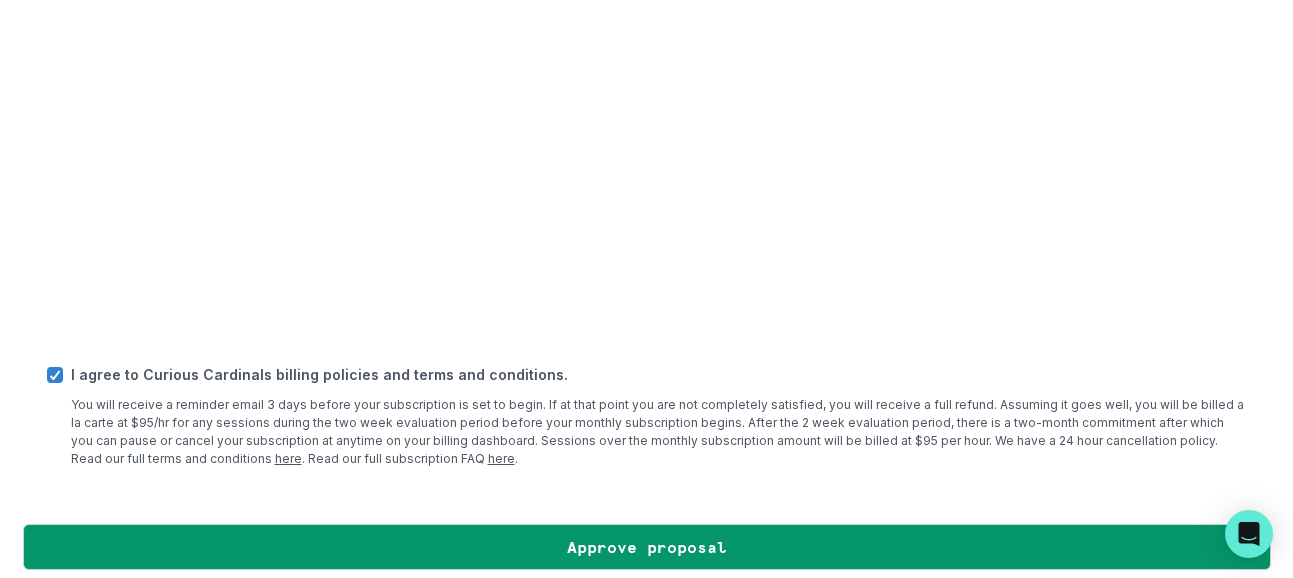 scroll, scrollTop: 814, scrollLeft: 0, axis: vertical 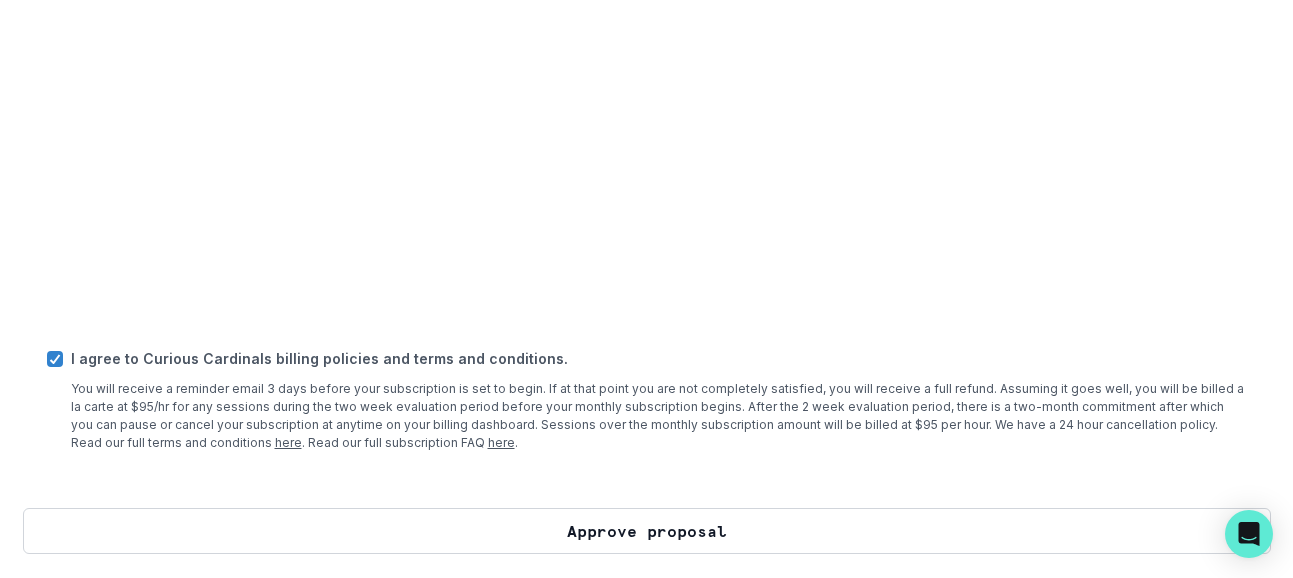 click on "Approve proposal" at bounding box center [647, 531] 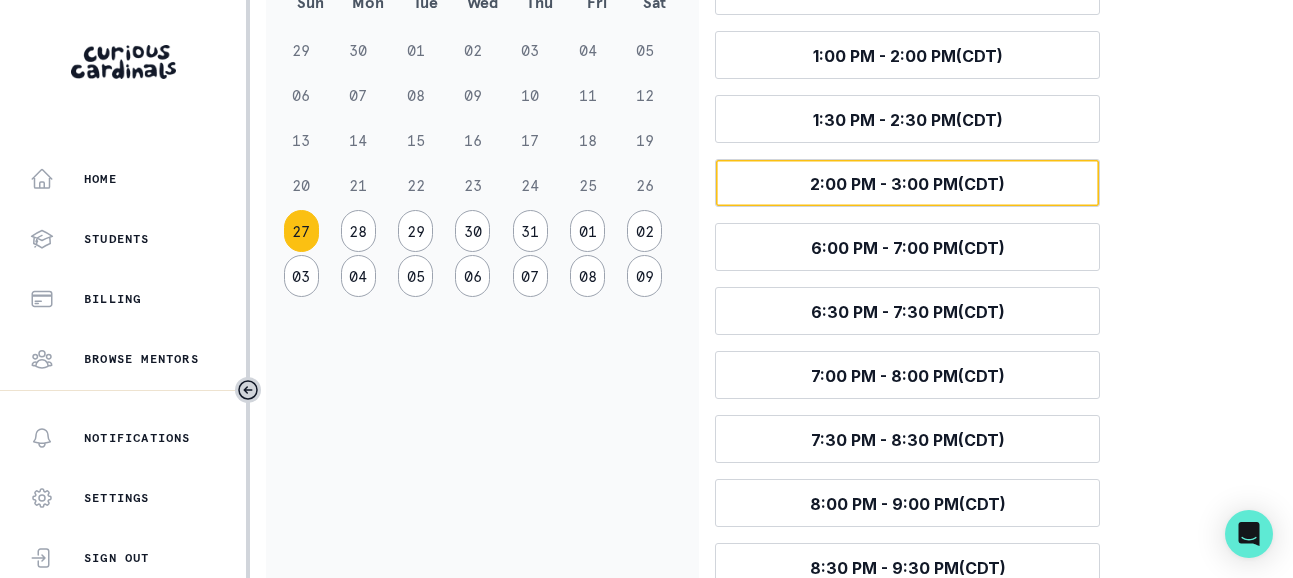 scroll, scrollTop: 481, scrollLeft: 0, axis: vertical 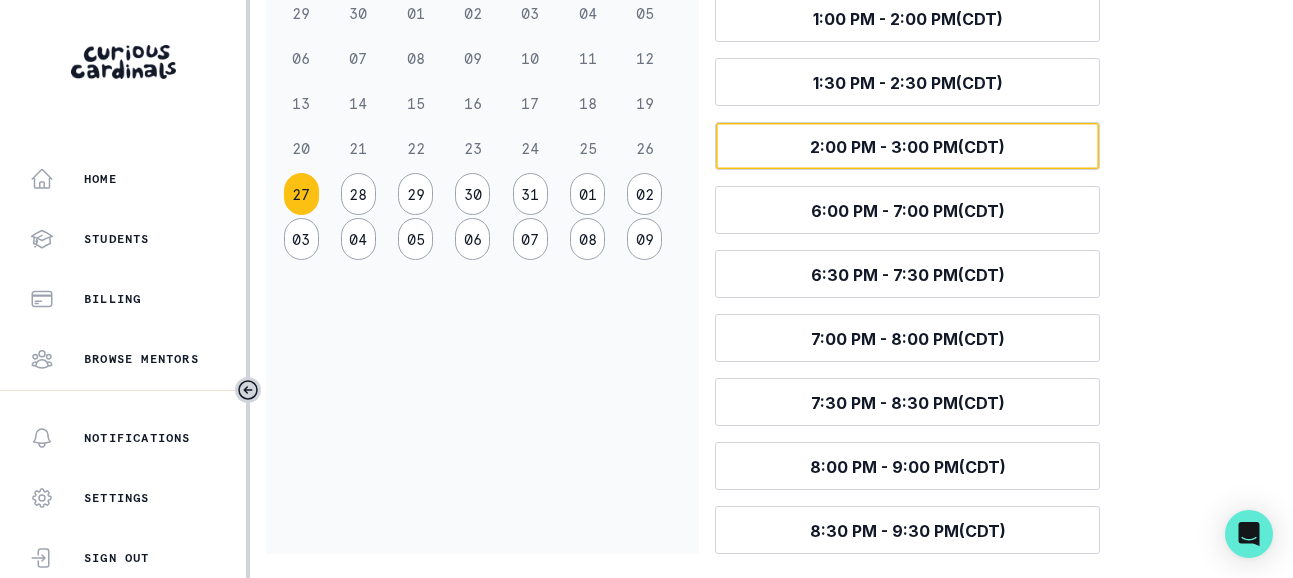 click on "2:00 PM - 3:00 PM  (CDT)" at bounding box center (907, 147) 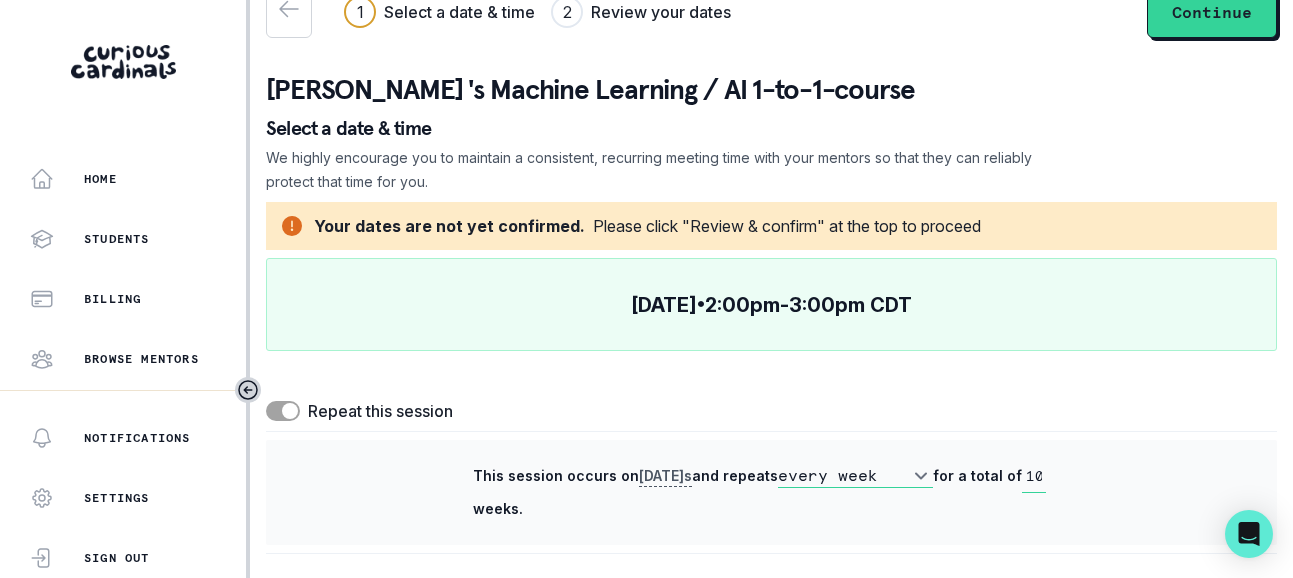 scroll, scrollTop: 39, scrollLeft: 0, axis: vertical 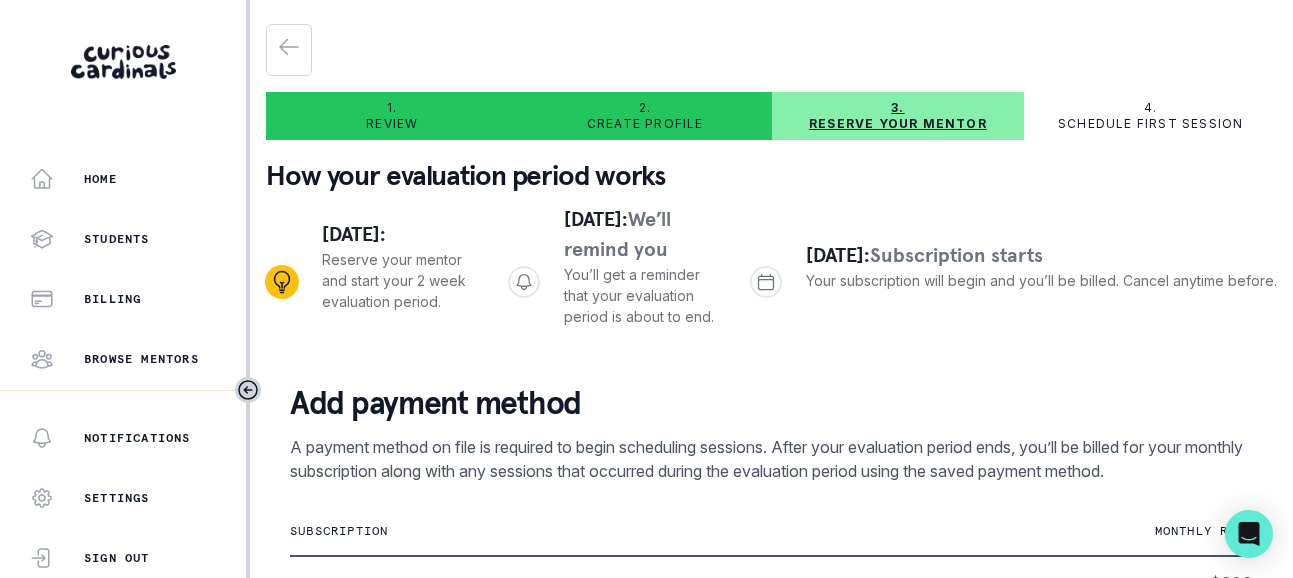 click on "Reserve your mentor" at bounding box center [898, 124] 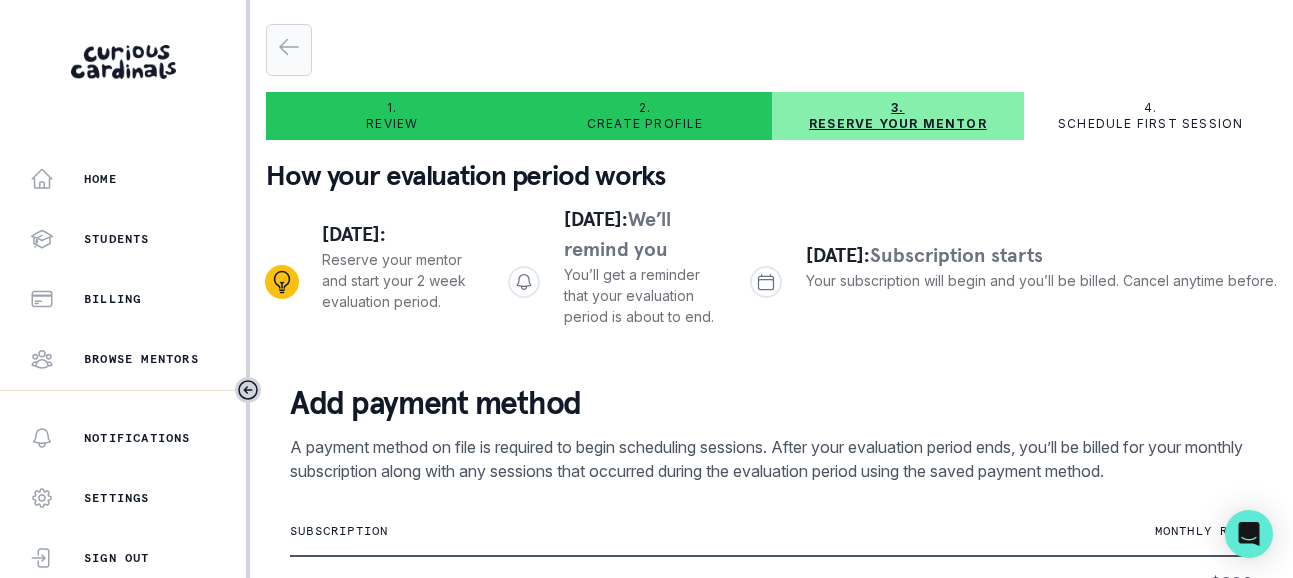 click 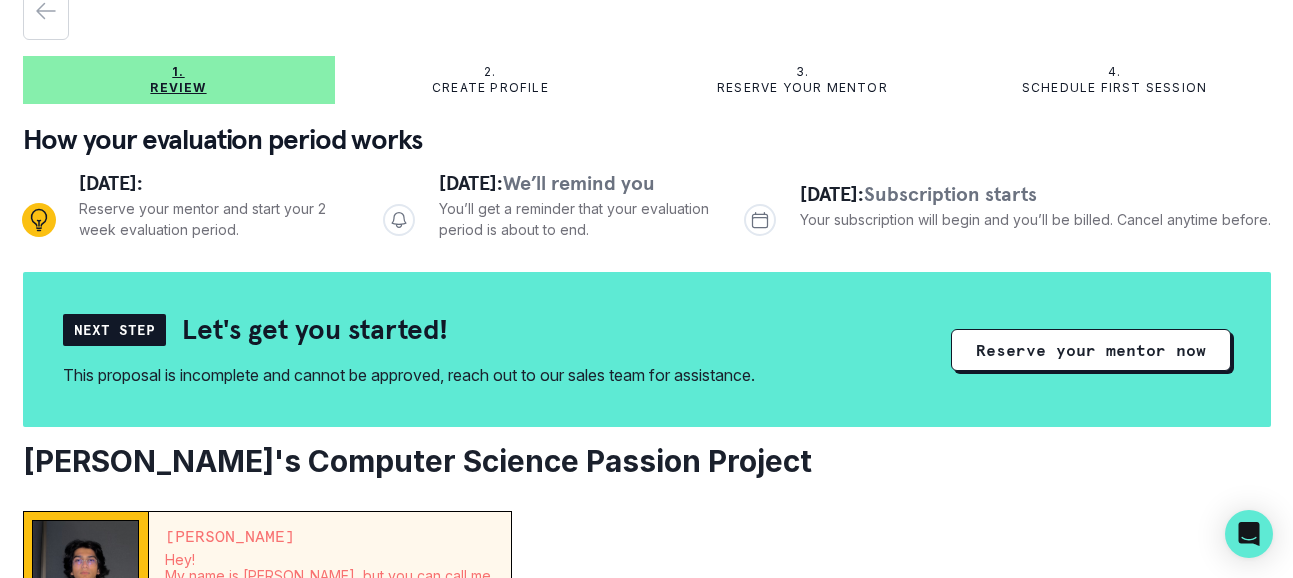 scroll, scrollTop: 0, scrollLeft: 0, axis: both 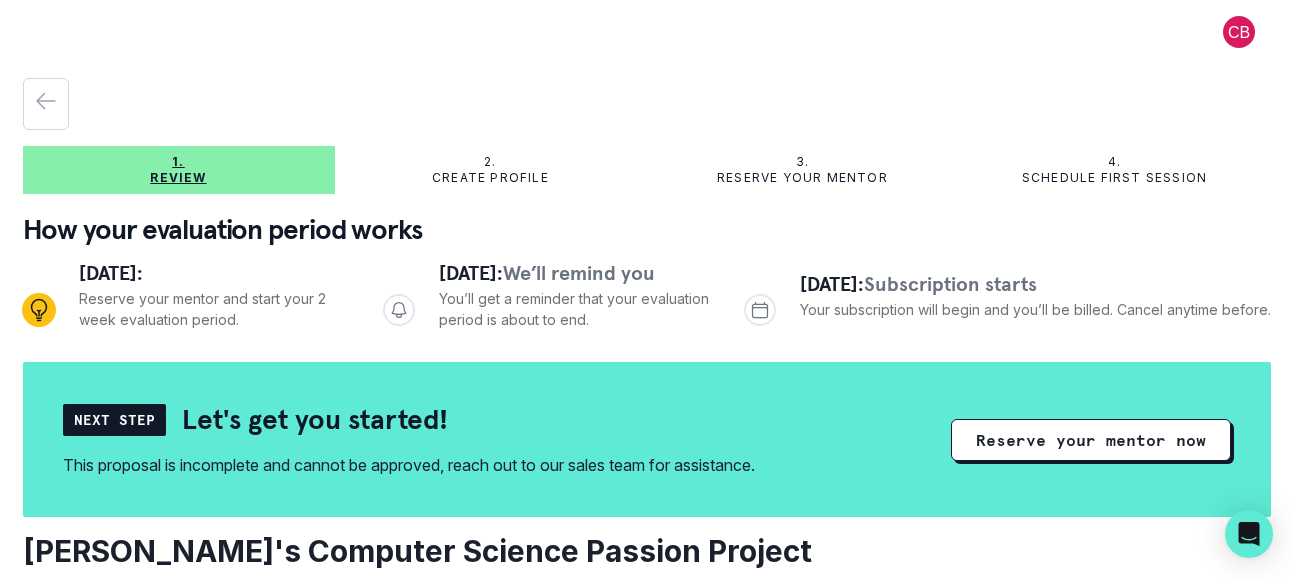 click on "Reserve your mentor and start your 2 week evaluation period." at bounding box center (215, 309) 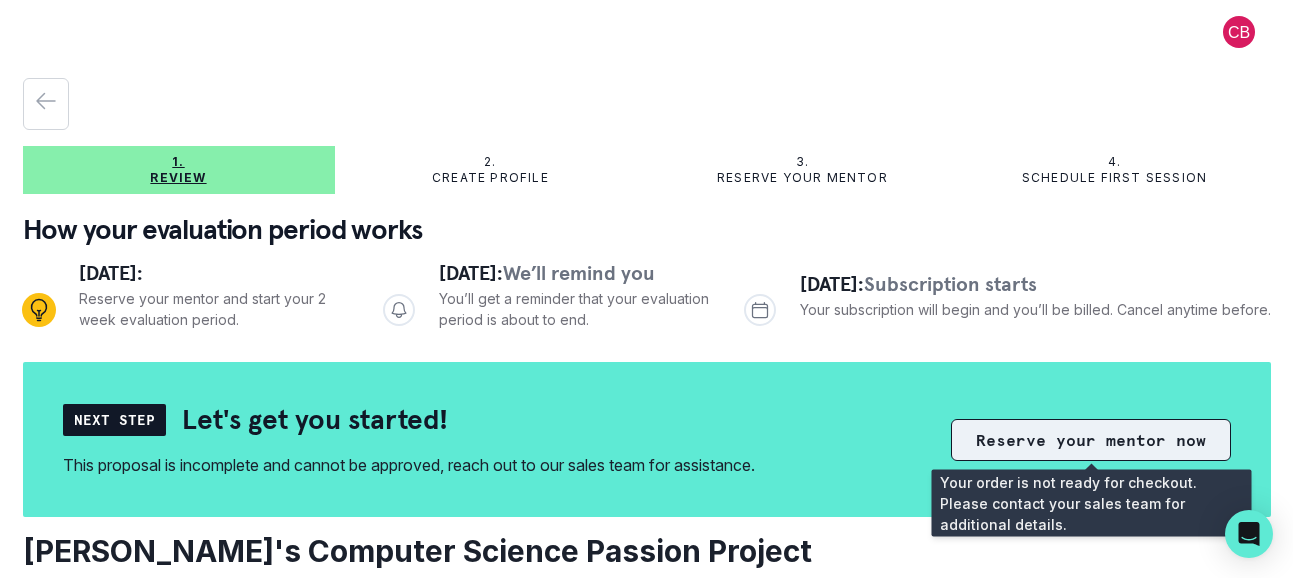 click on "Reserve your mentor now" at bounding box center [1091, 440] 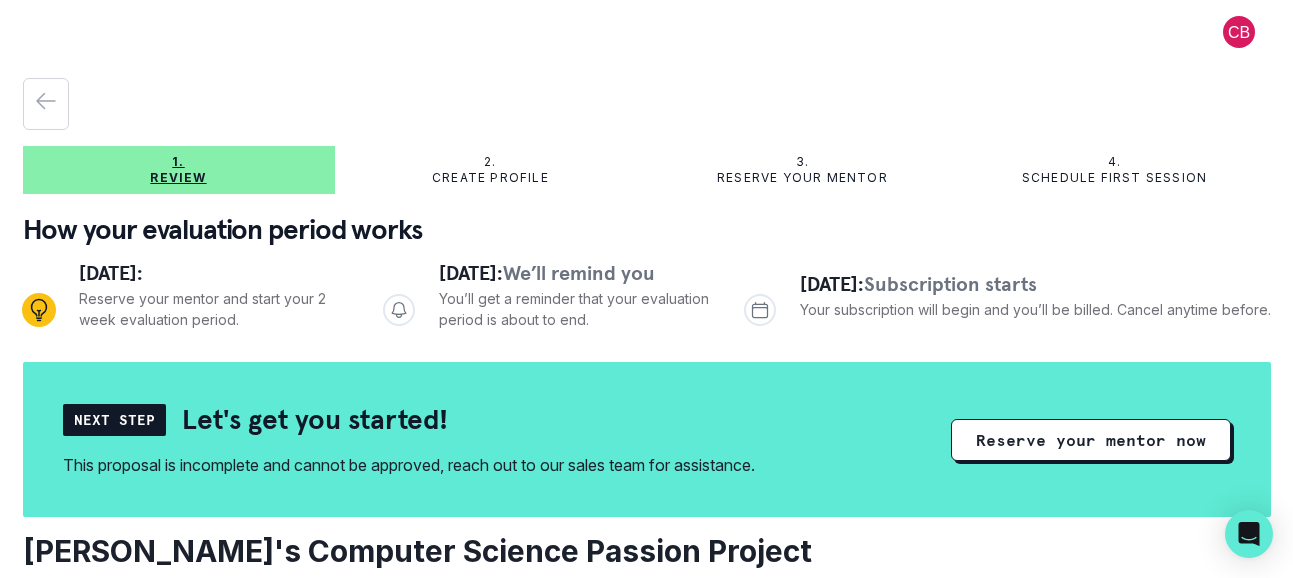 click on "3. Reserve your mentor" at bounding box center (803, 170) 